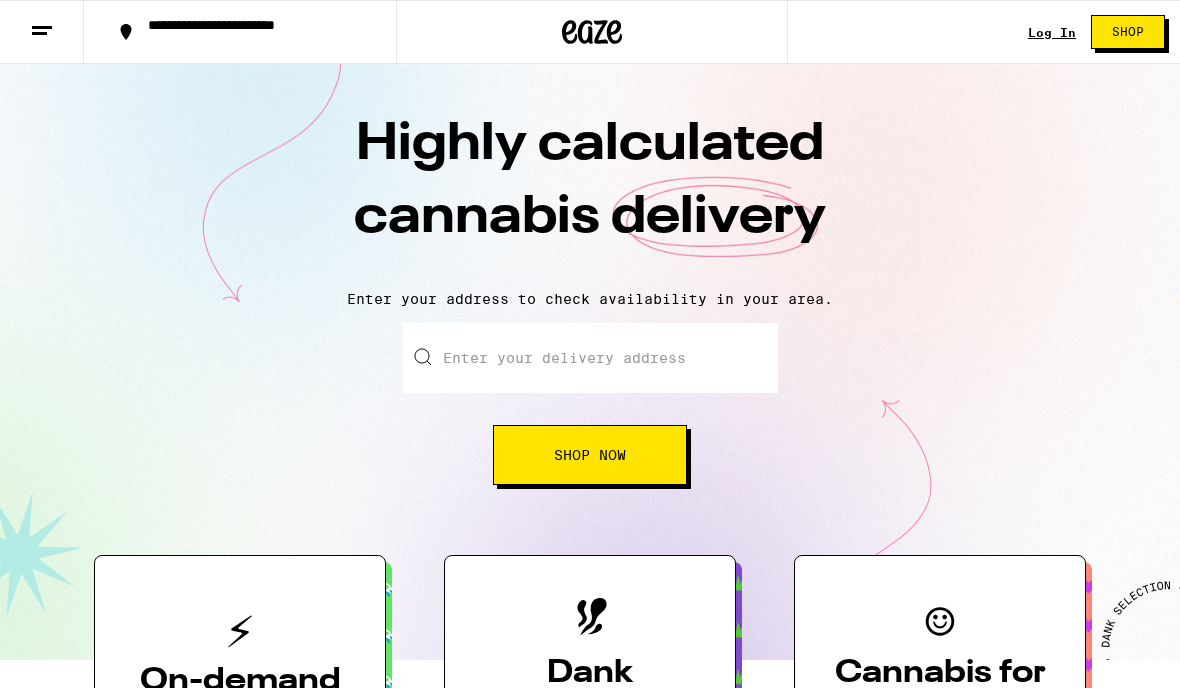 scroll, scrollTop: 0, scrollLeft: 0, axis: both 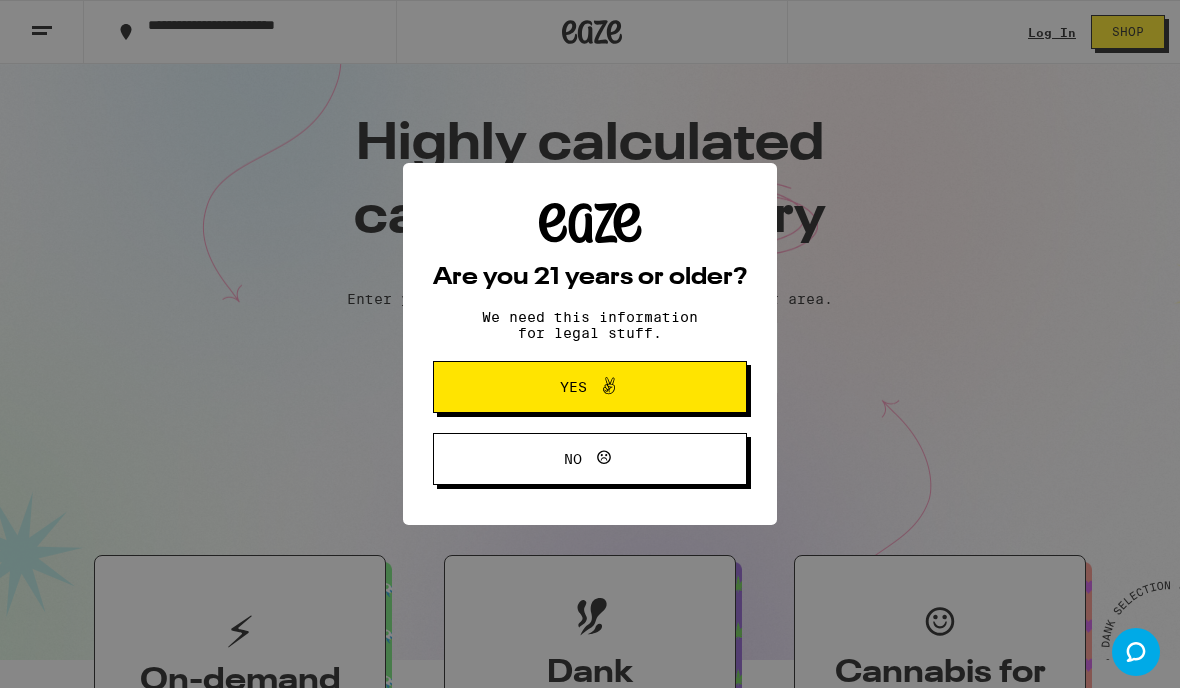 click on "Yes" at bounding box center (590, 387) 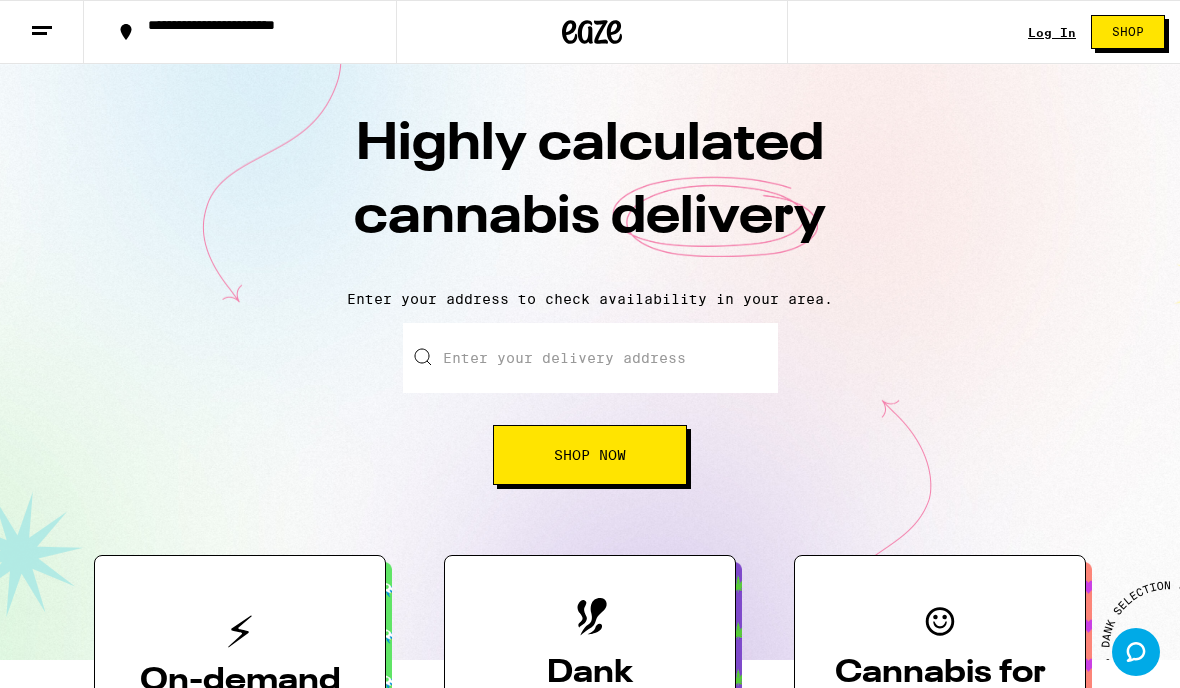 click on "Enter your delivery address" at bounding box center [590, 358] 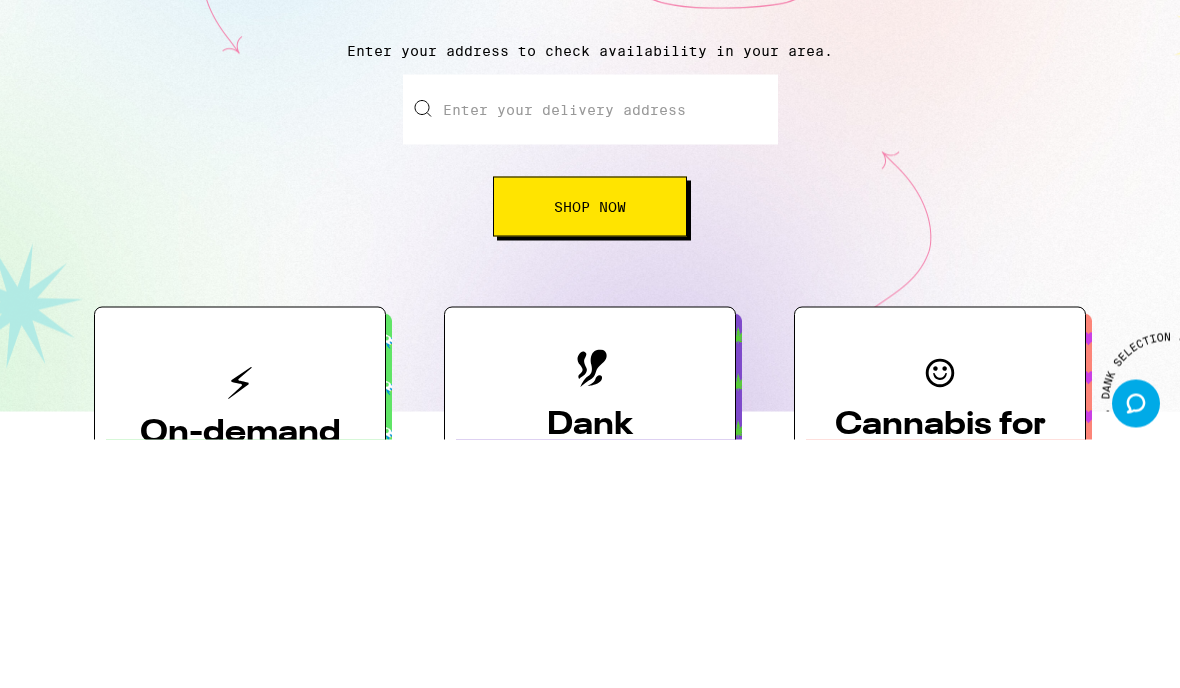 scroll, scrollTop: 0, scrollLeft: 0, axis: both 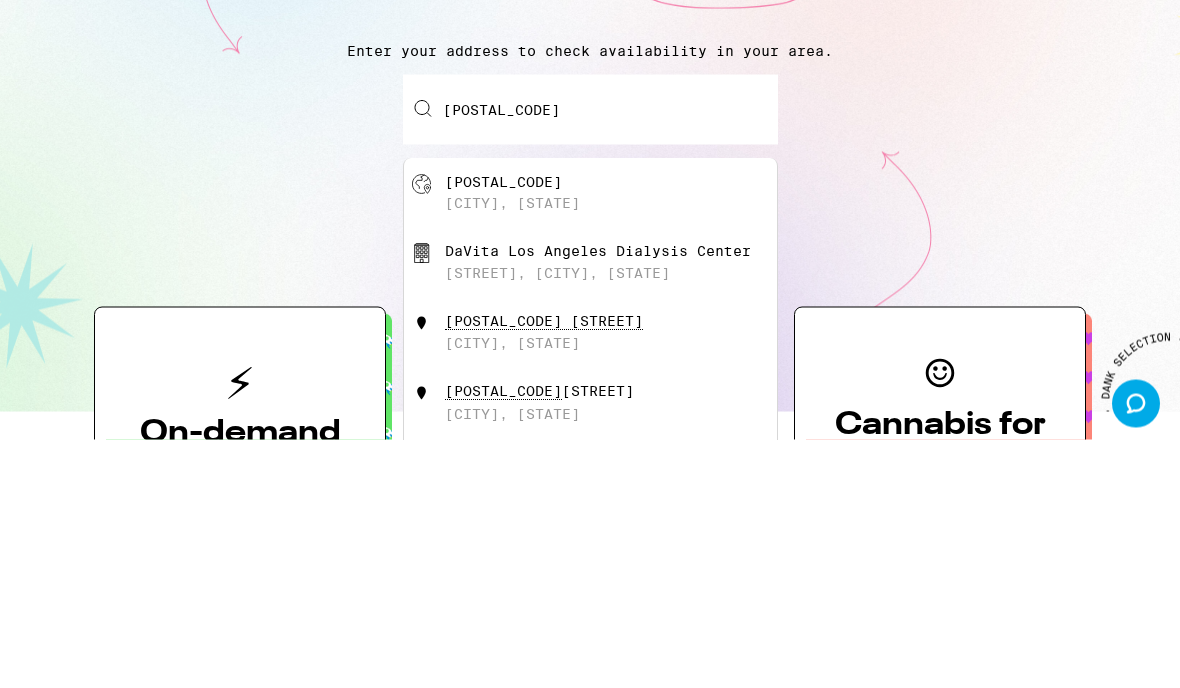 click on "[POSTAL_CODE] [CITY], [STATE]" at bounding box center [623, 442] 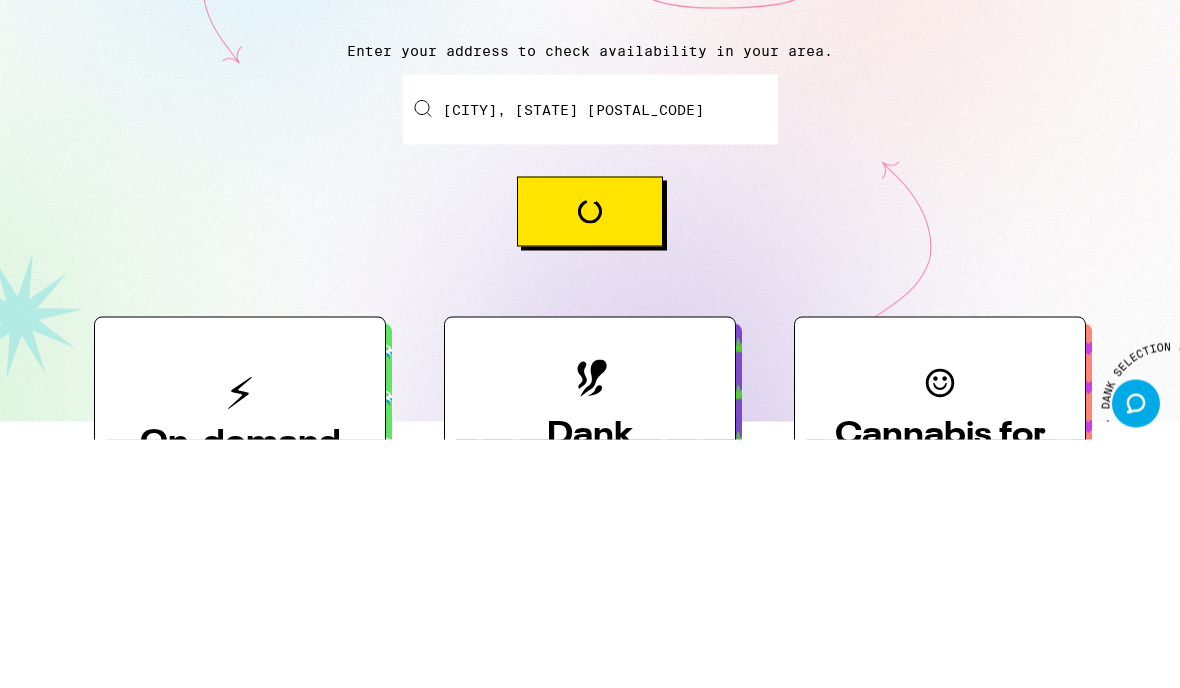 scroll, scrollTop: 249, scrollLeft: 0, axis: vertical 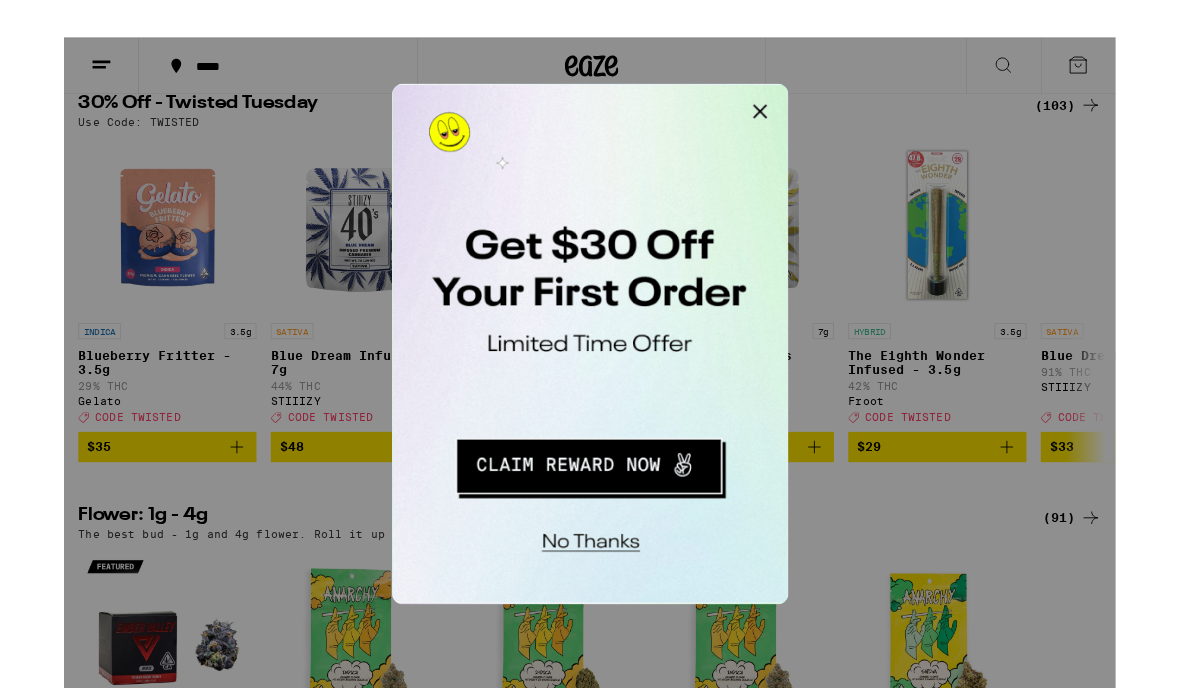 click on "No thanks" at bounding box center (529, 265) 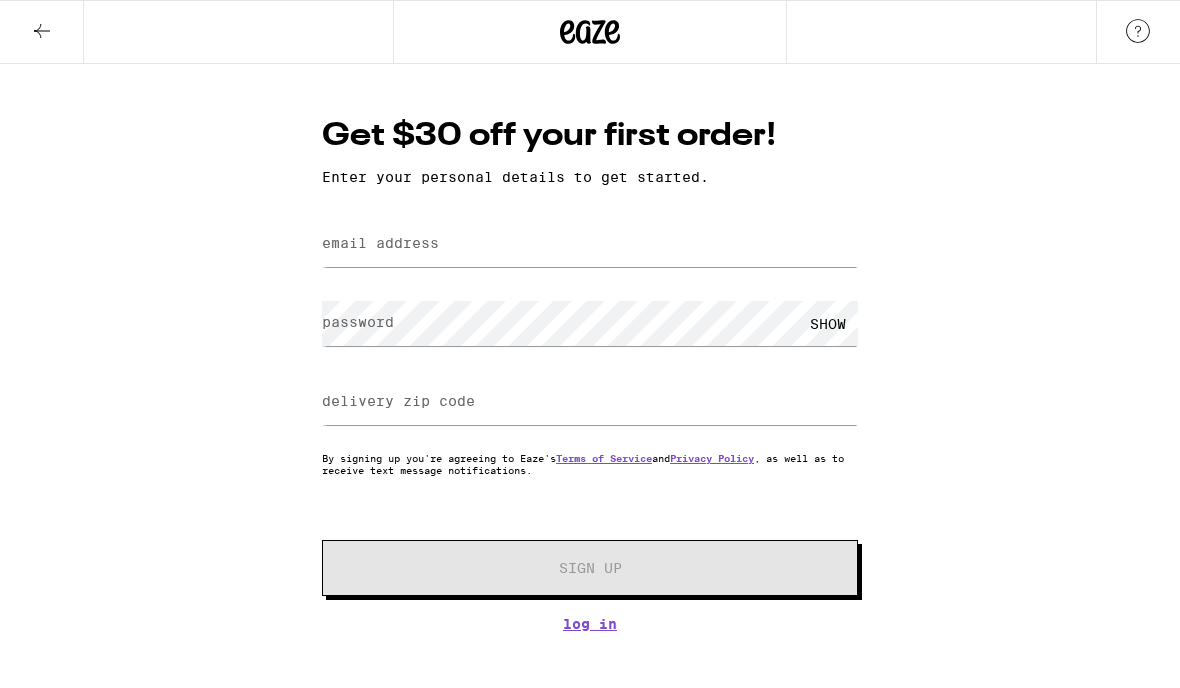 scroll, scrollTop: 0, scrollLeft: 0, axis: both 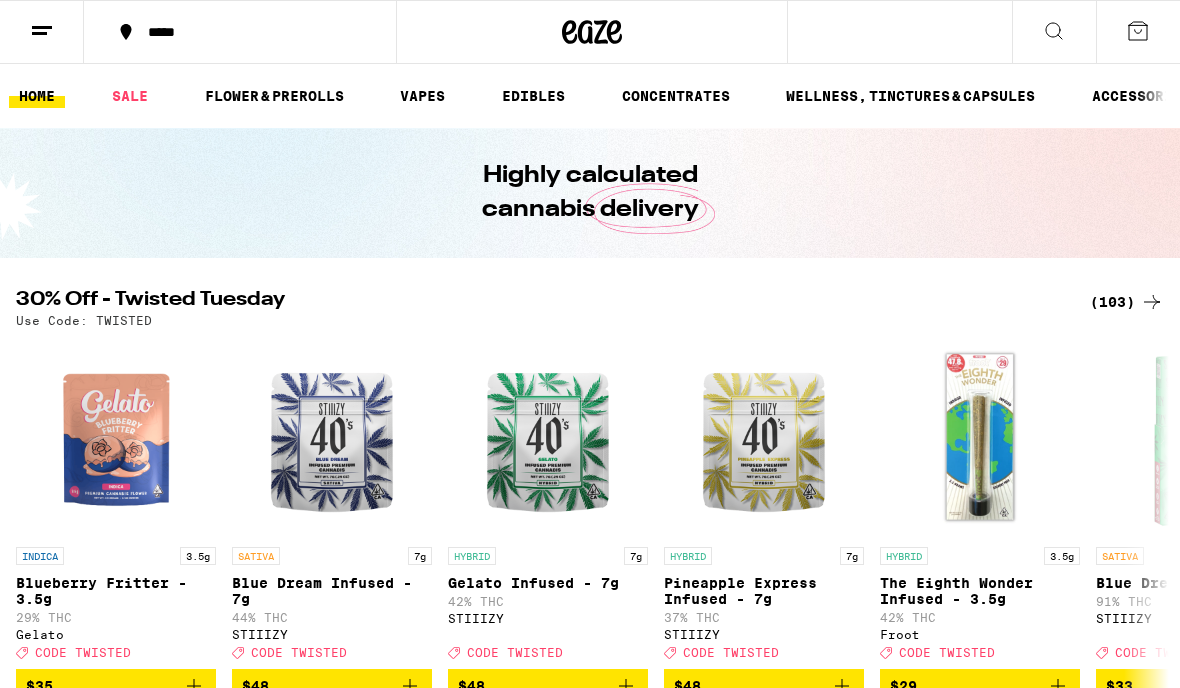 click on "FLOWER & PREROLLS" at bounding box center [274, 96] 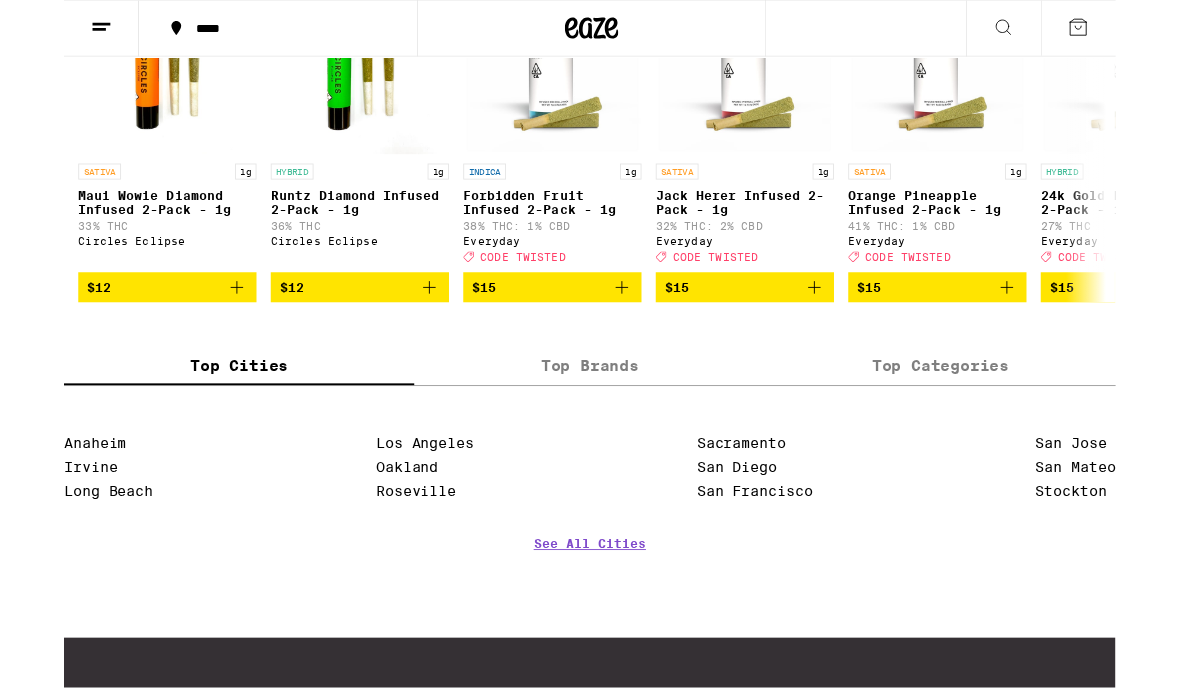 scroll, scrollTop: 1708, scrollLeft: 0, axis: vertical 